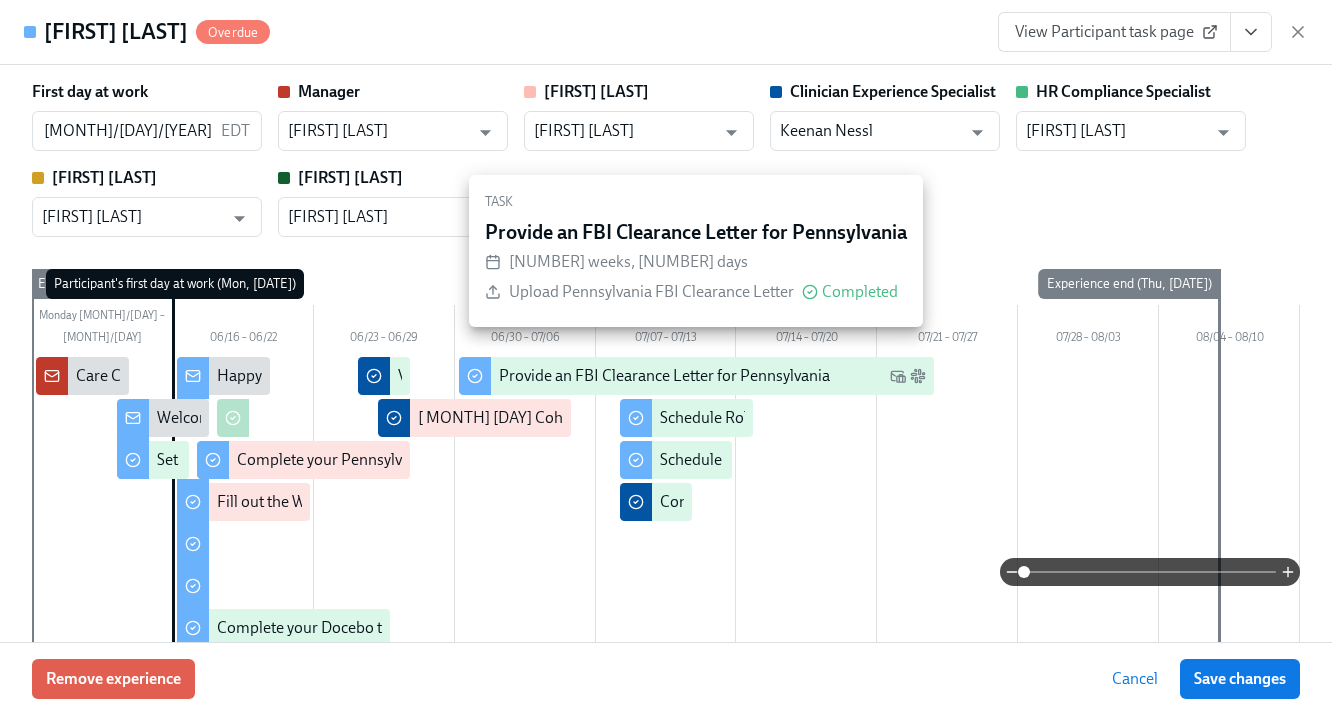 scroll, scrollTop: 1763, scrollLeft: 0, axis: vertical 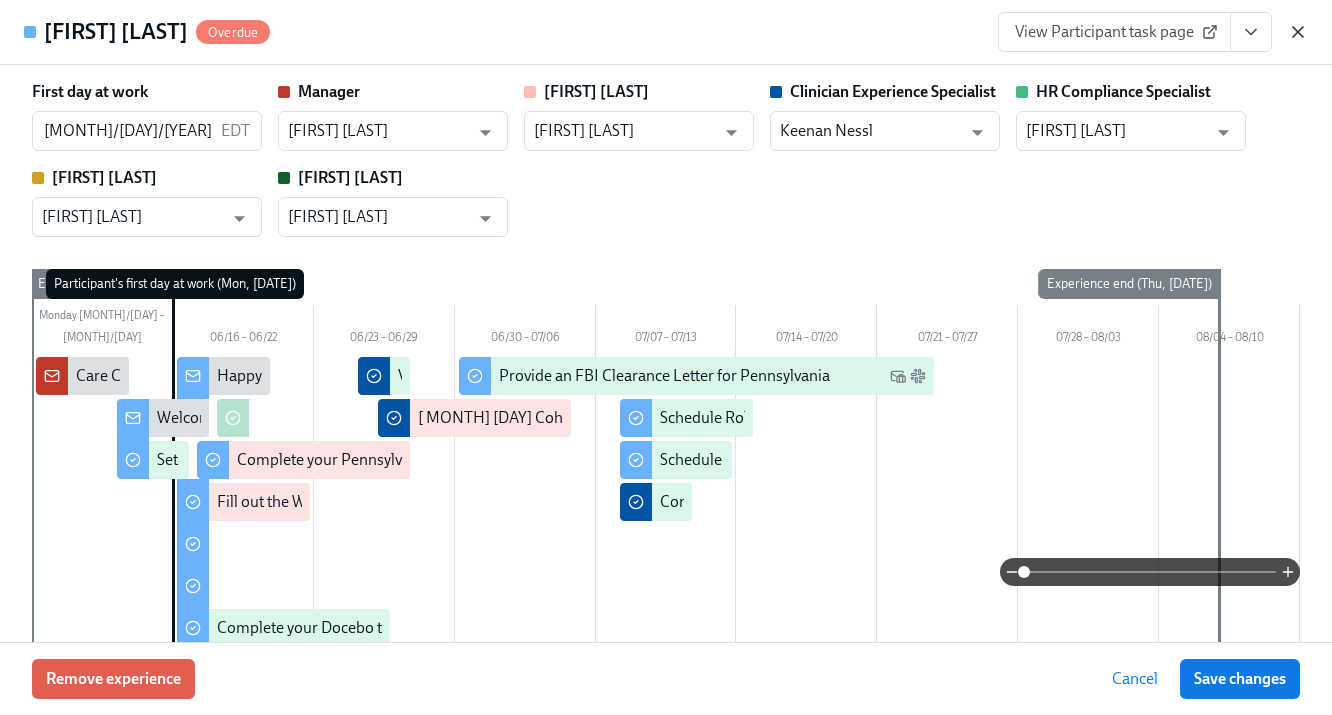 click 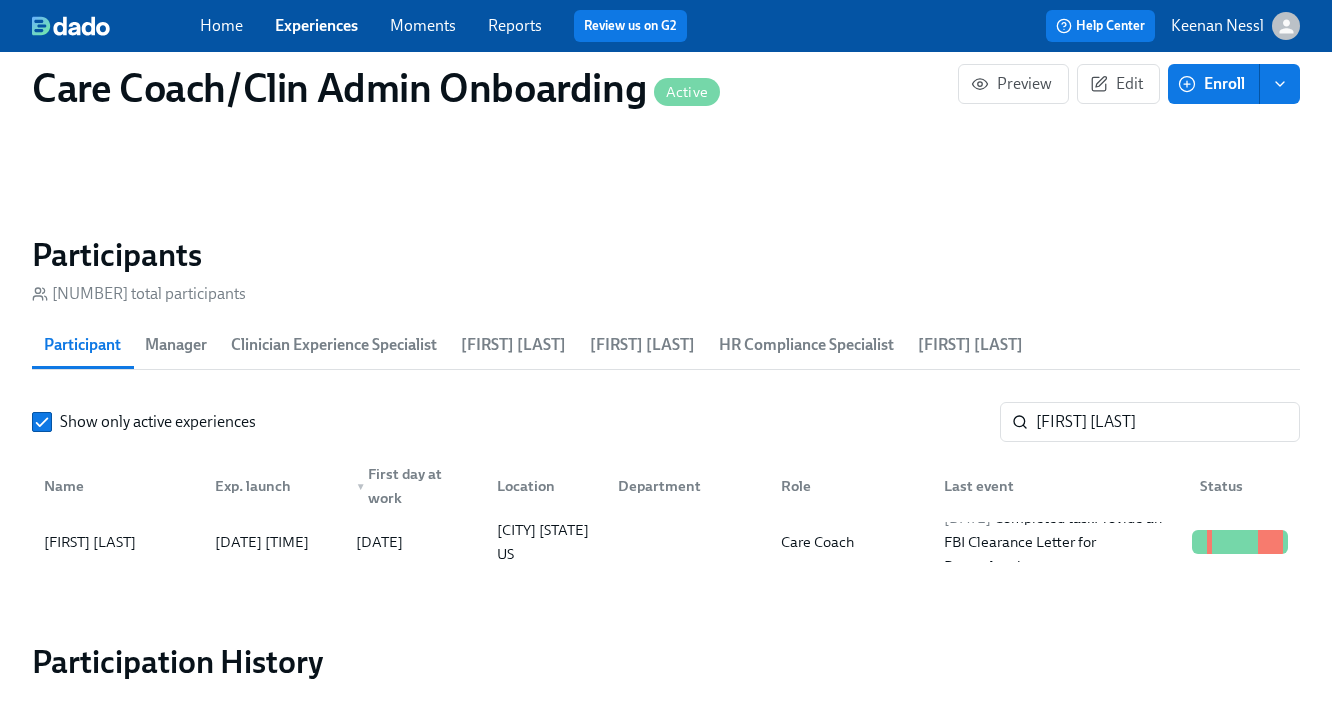 click on "Experiences" at bounding box center (316, 25) 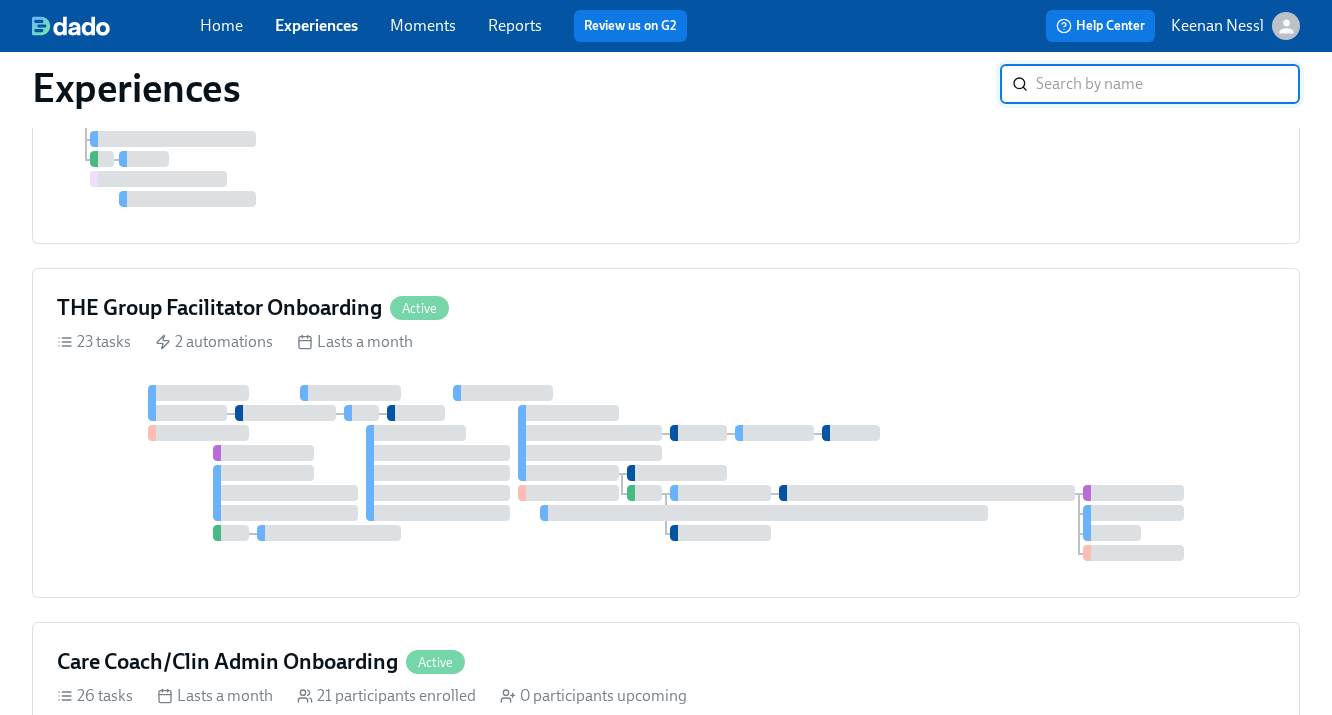 scroll, scrollTop: 808, scrollLeft: 0, axis: vertical 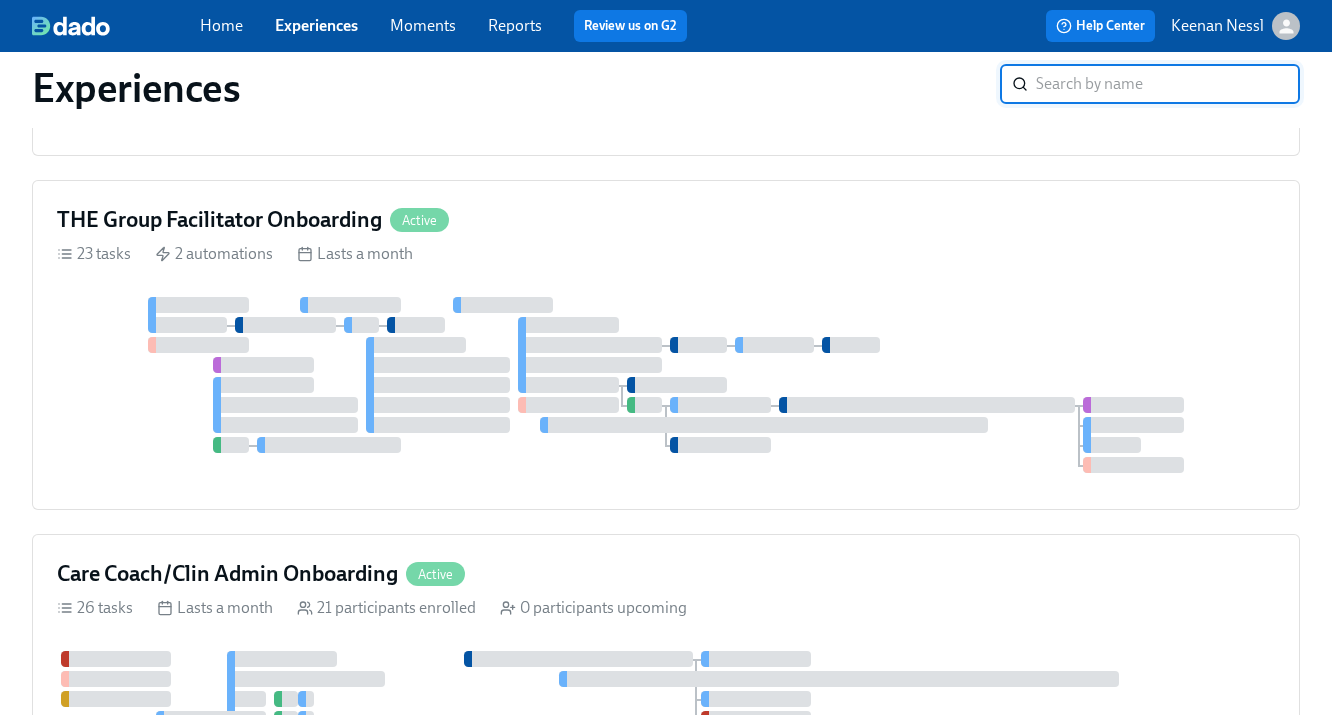 click on "THE Group Facilitator Onboarding Active 23 tasks   2 automations   Lasts   a month" at bounding box center [666, 345] 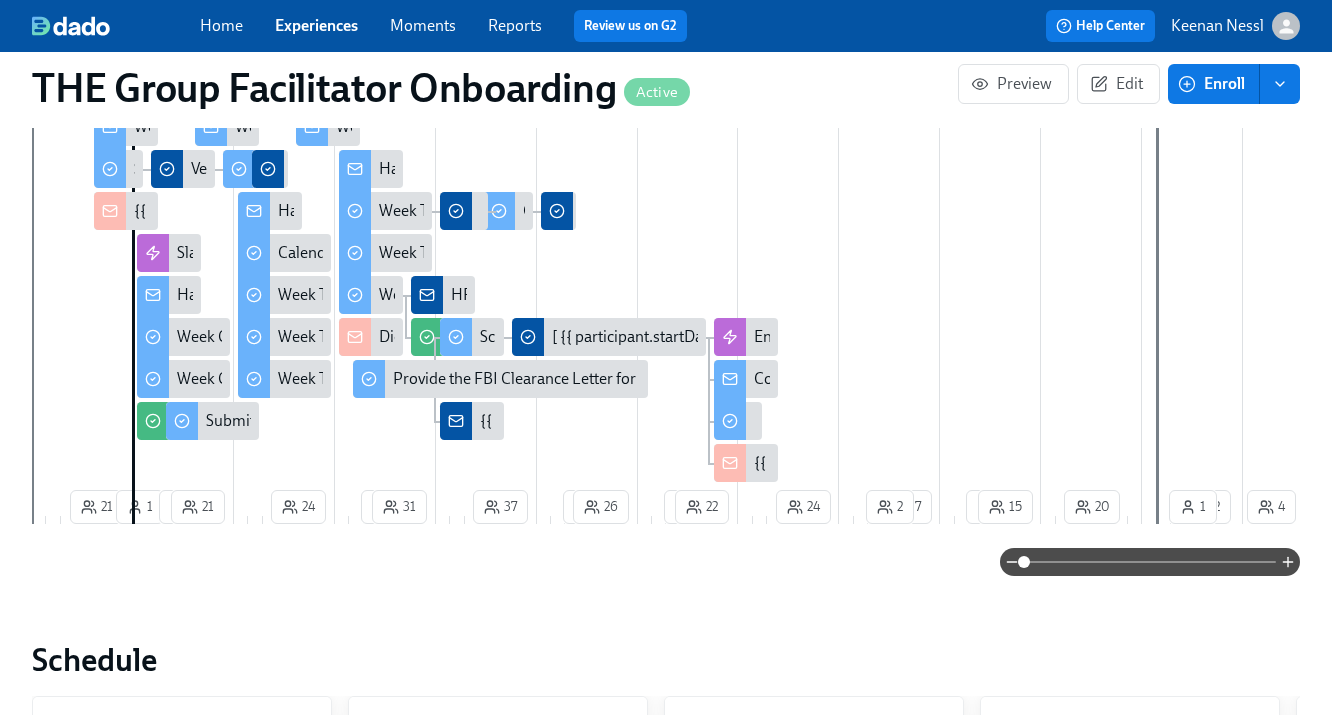scroll, scrollTop: 1195, scrollLeft: 0, axis: vertical 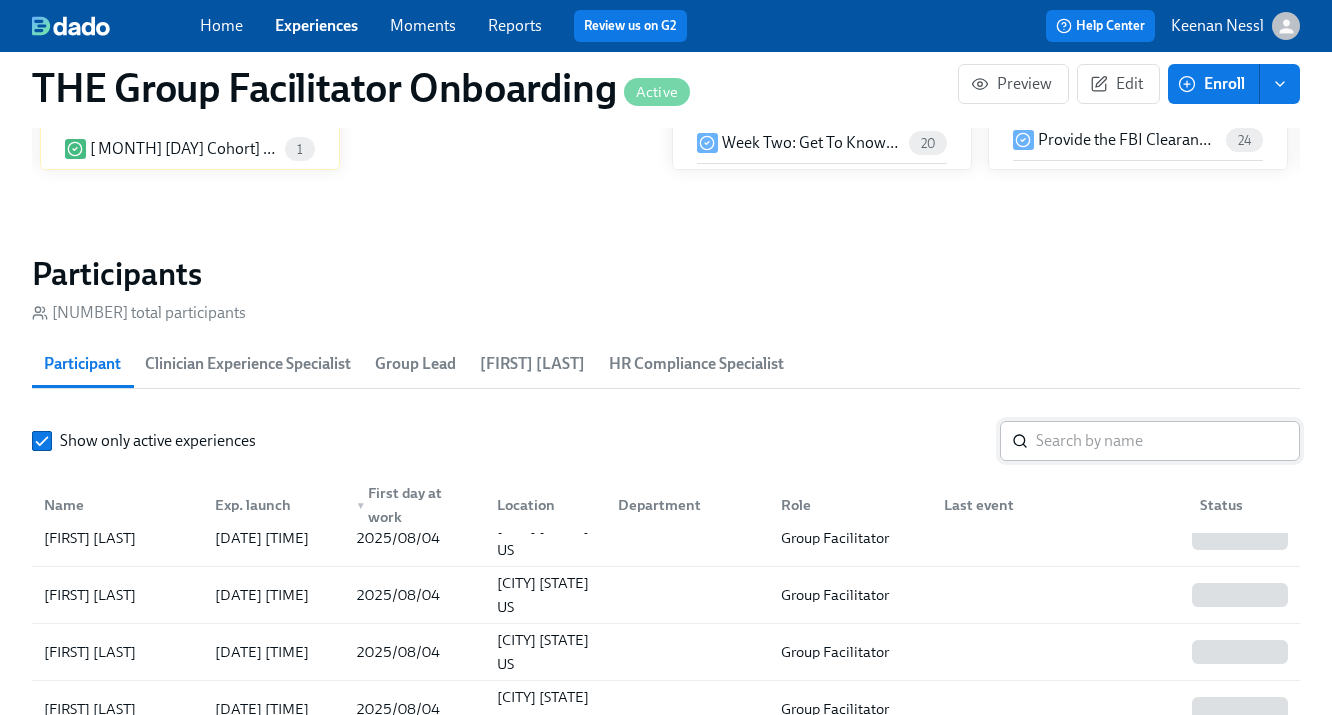 click at bounding box center [1168, 441] 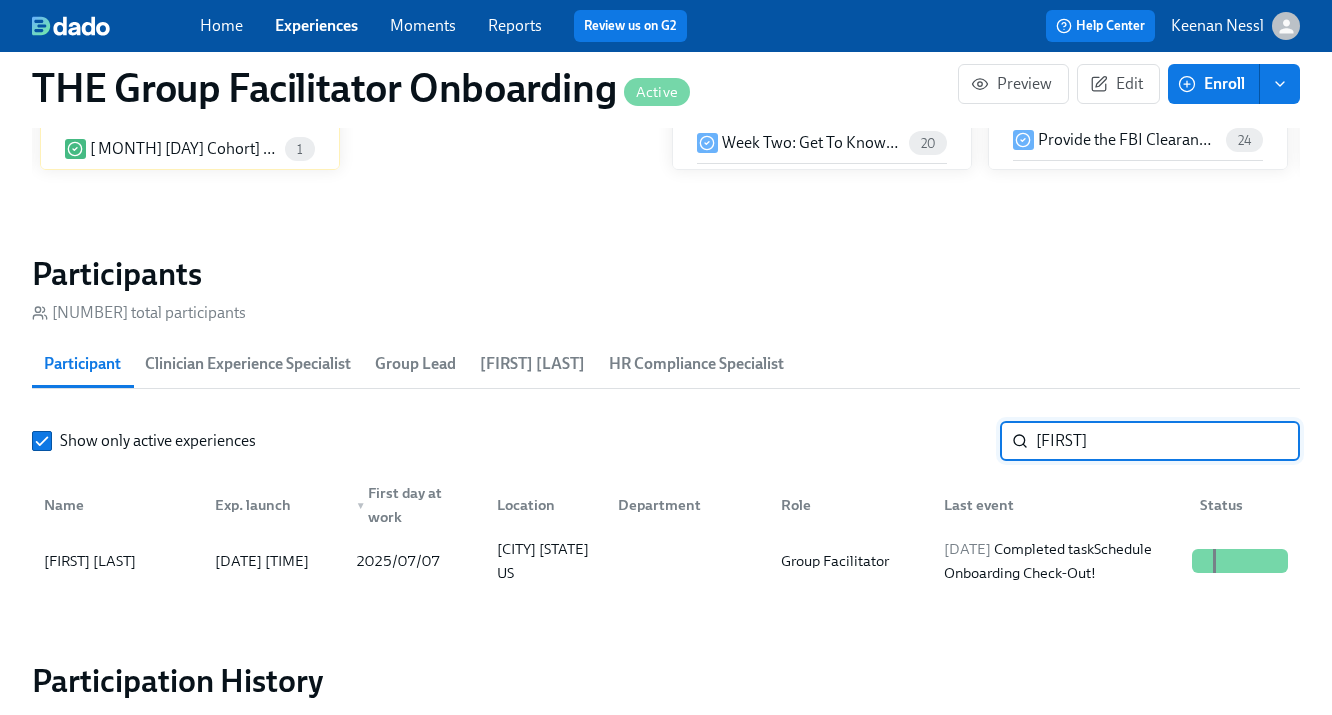 scroll, scrollTop: 0, scrollLeft: 0, axis: both 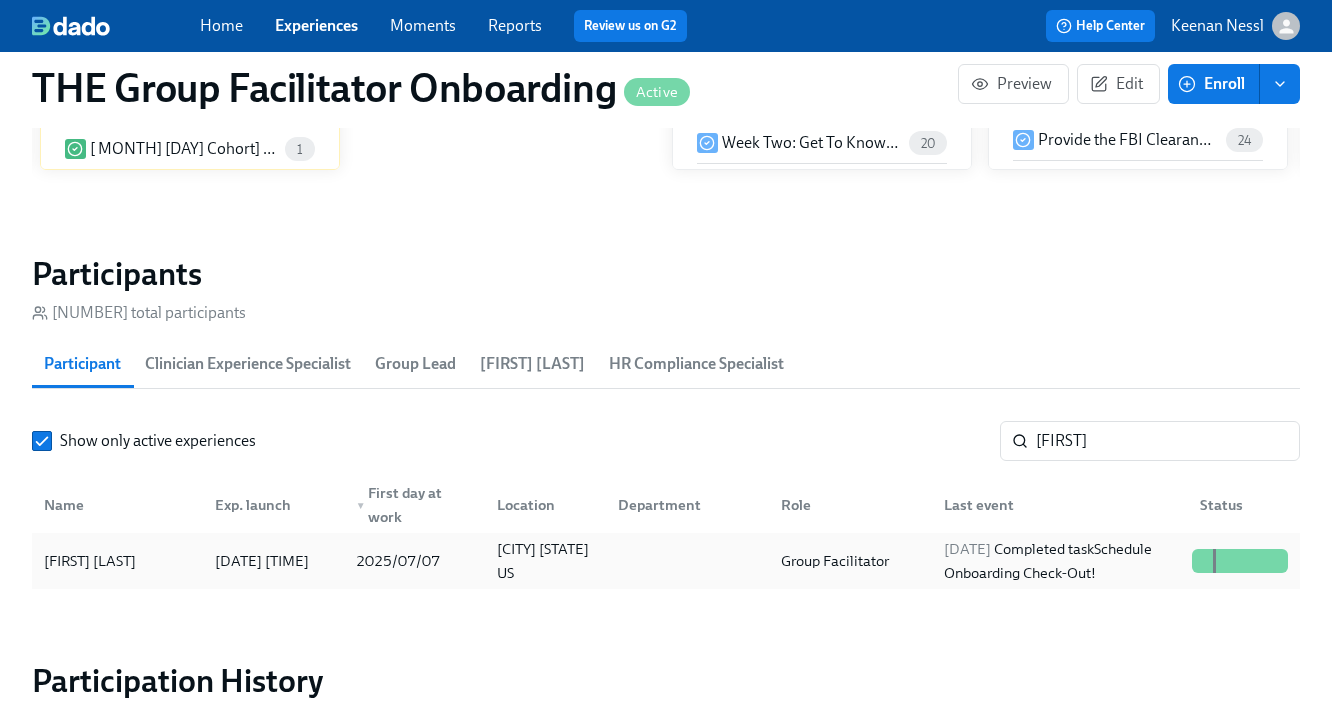 click on "[DATE]   Completed task  Schedule Onboarding Check-Out!" at bounding box center (1060, 561) 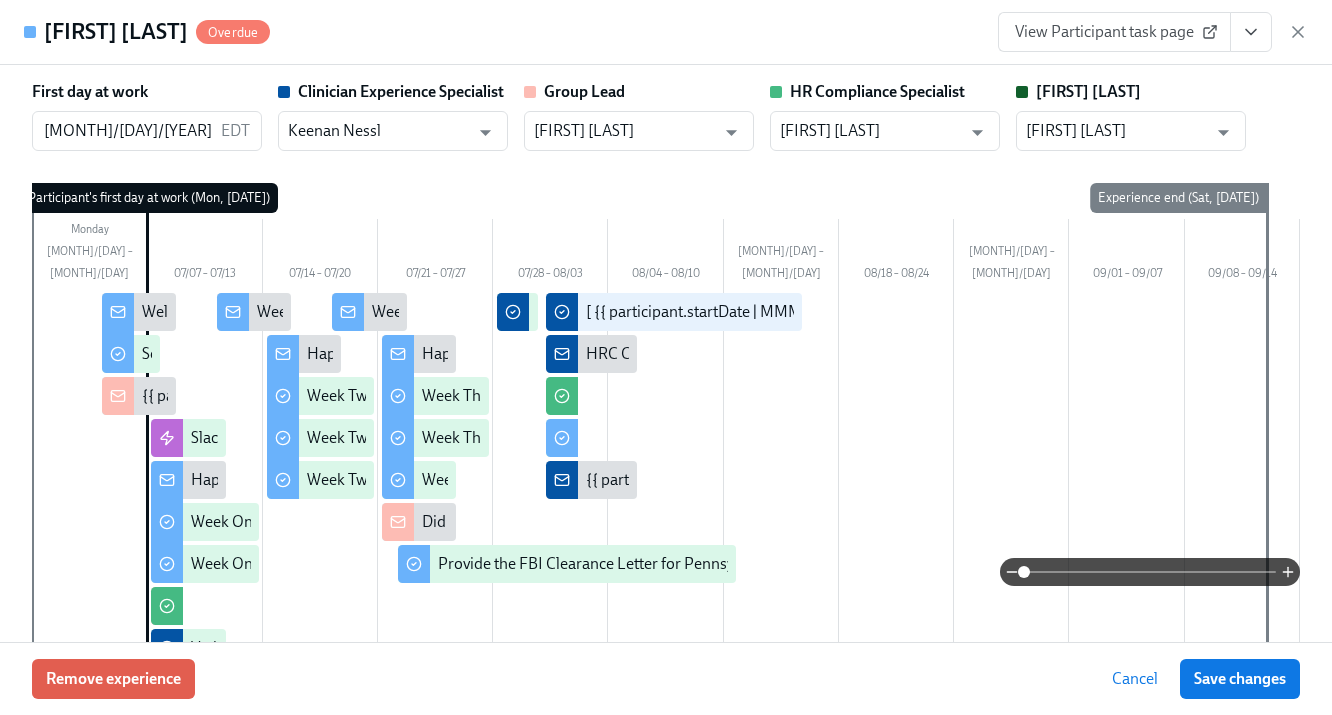 click on "View Participant task page" at bounding box center [1114, 32] 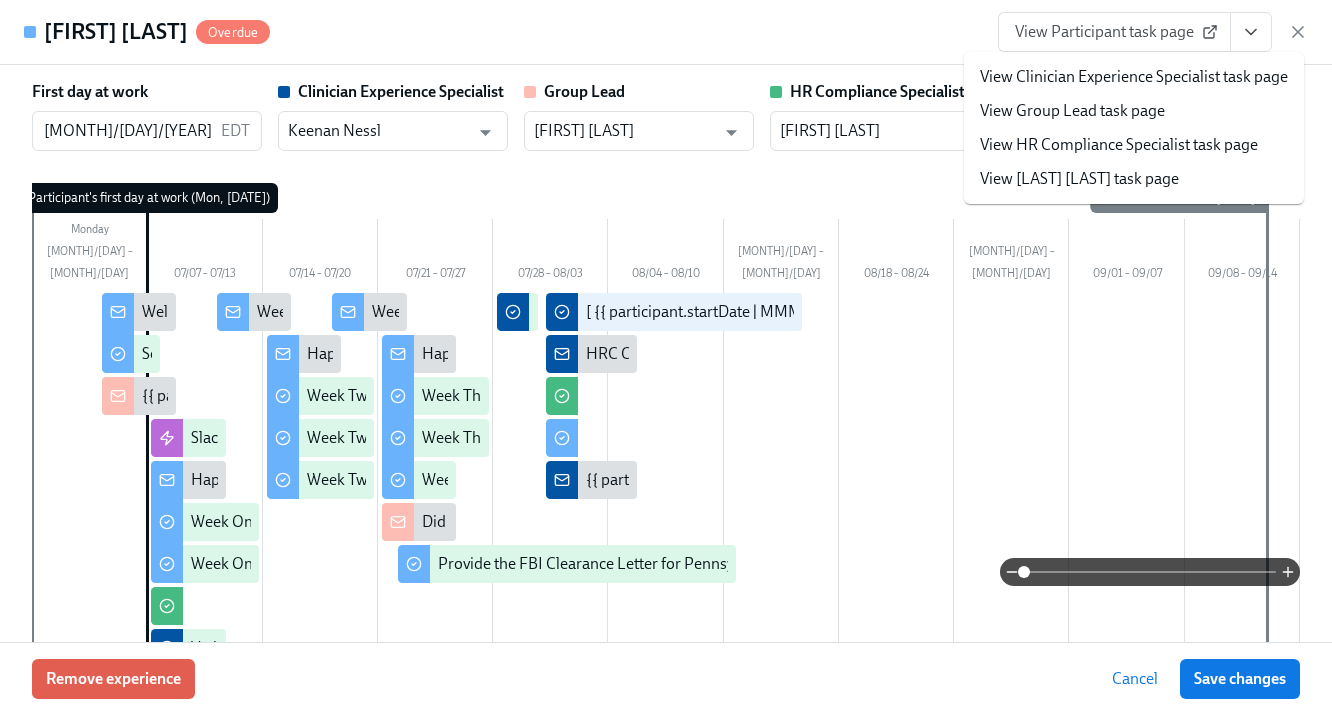click on "View Clinician Experience Specialist task page" at bounding box center (1134, 77) 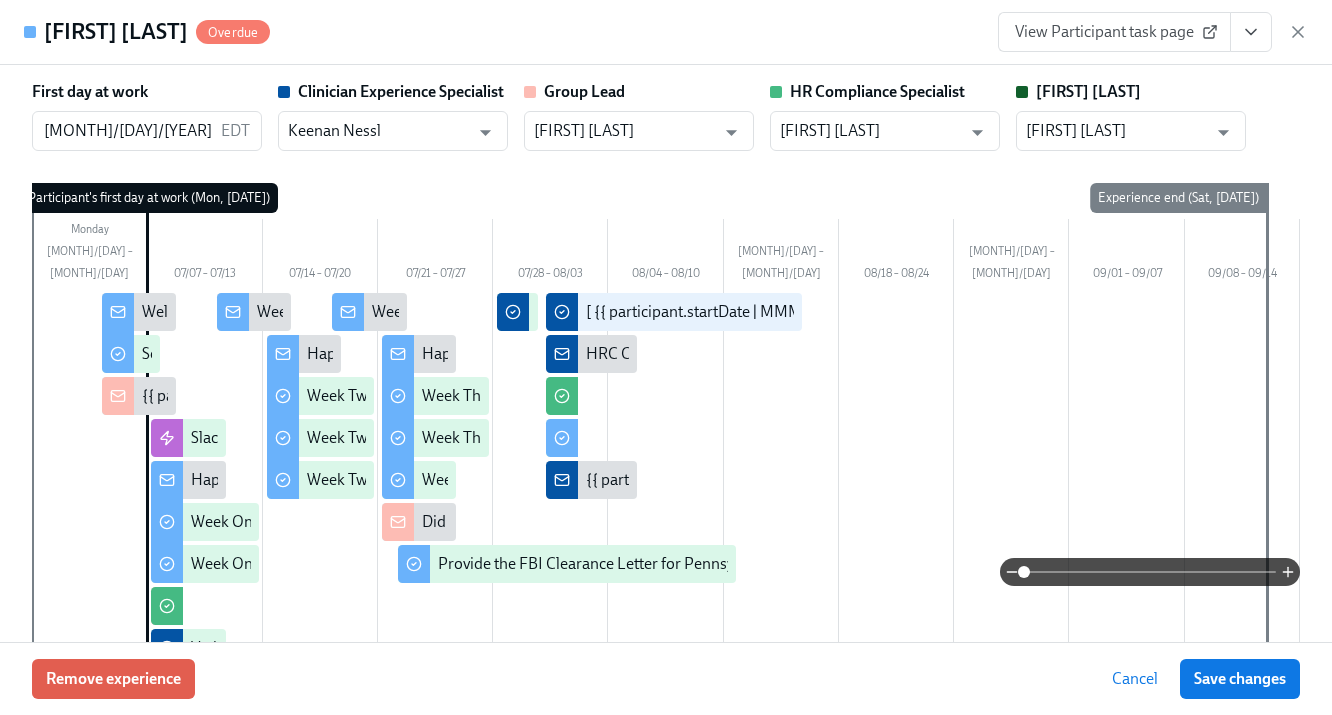 scroll, scrollTop: 0, scrollLeft: 28104, axis: horizontal 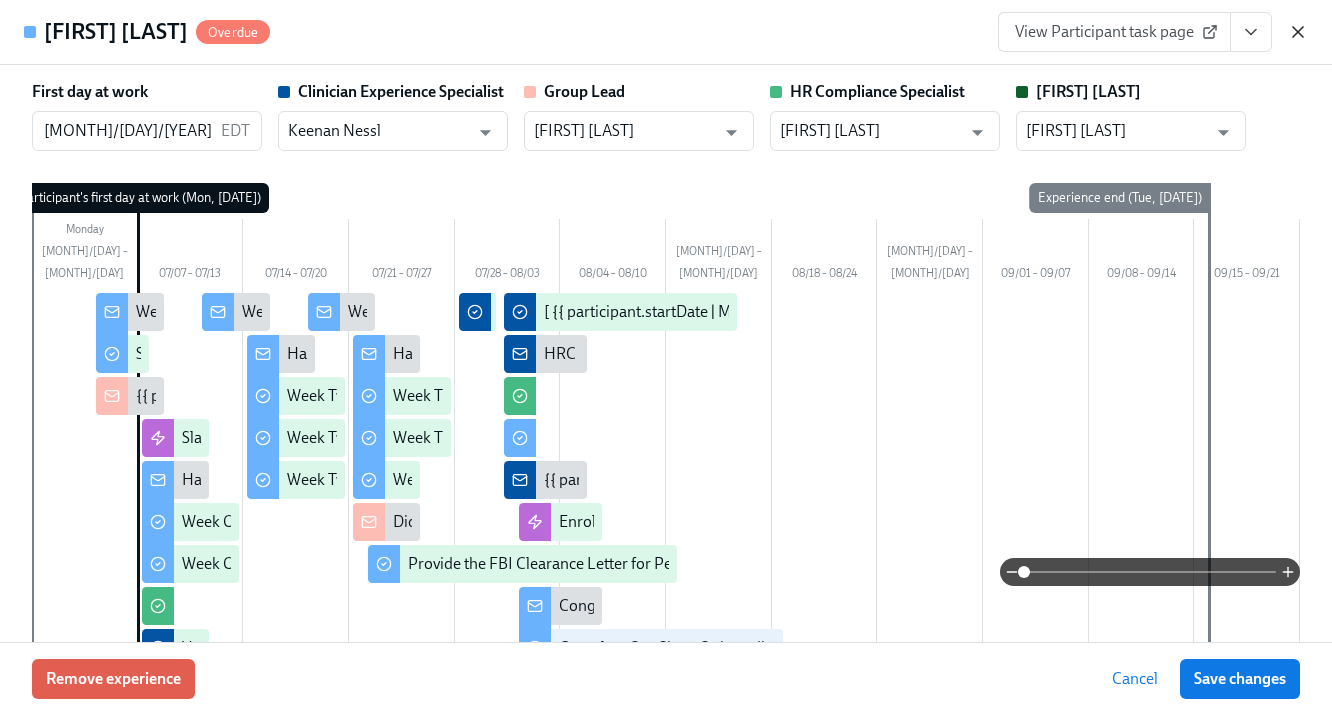 click 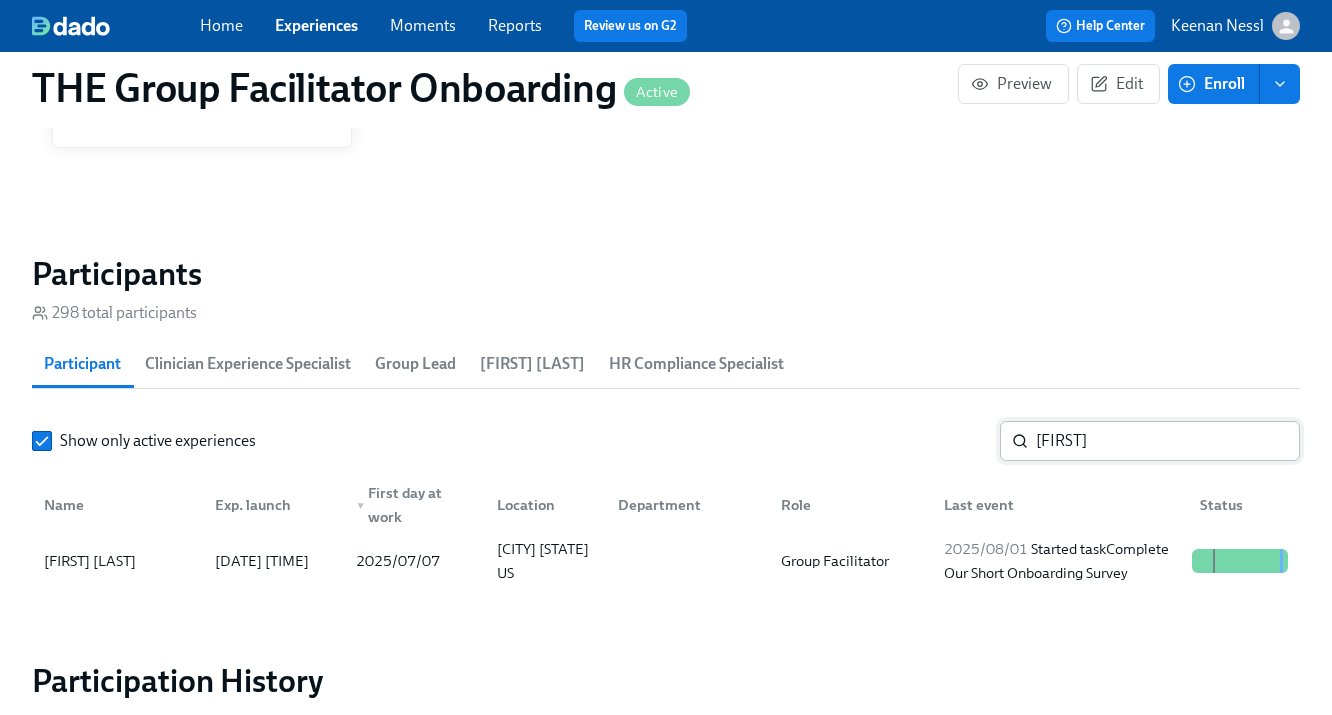 click on "[FIRST]" at bounding box center (1168, 441) 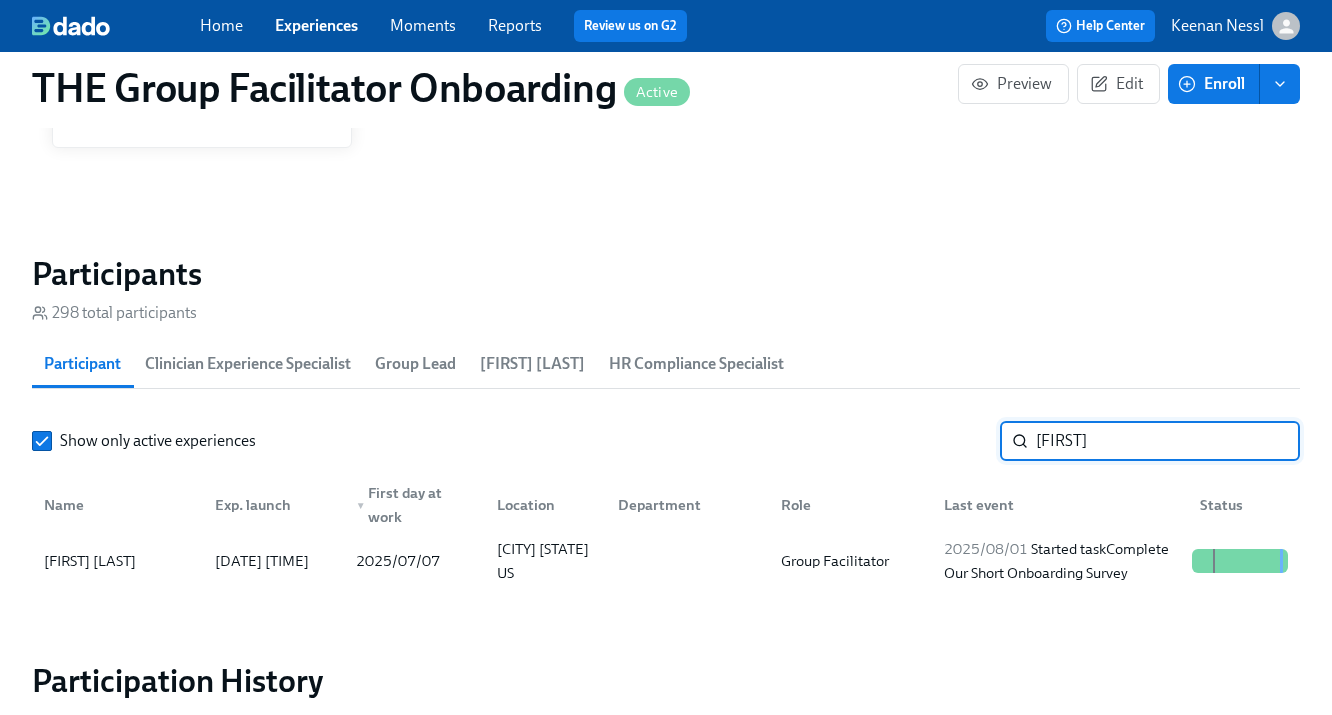 click on "[FIRST]" at bounding box center (1168, 441) 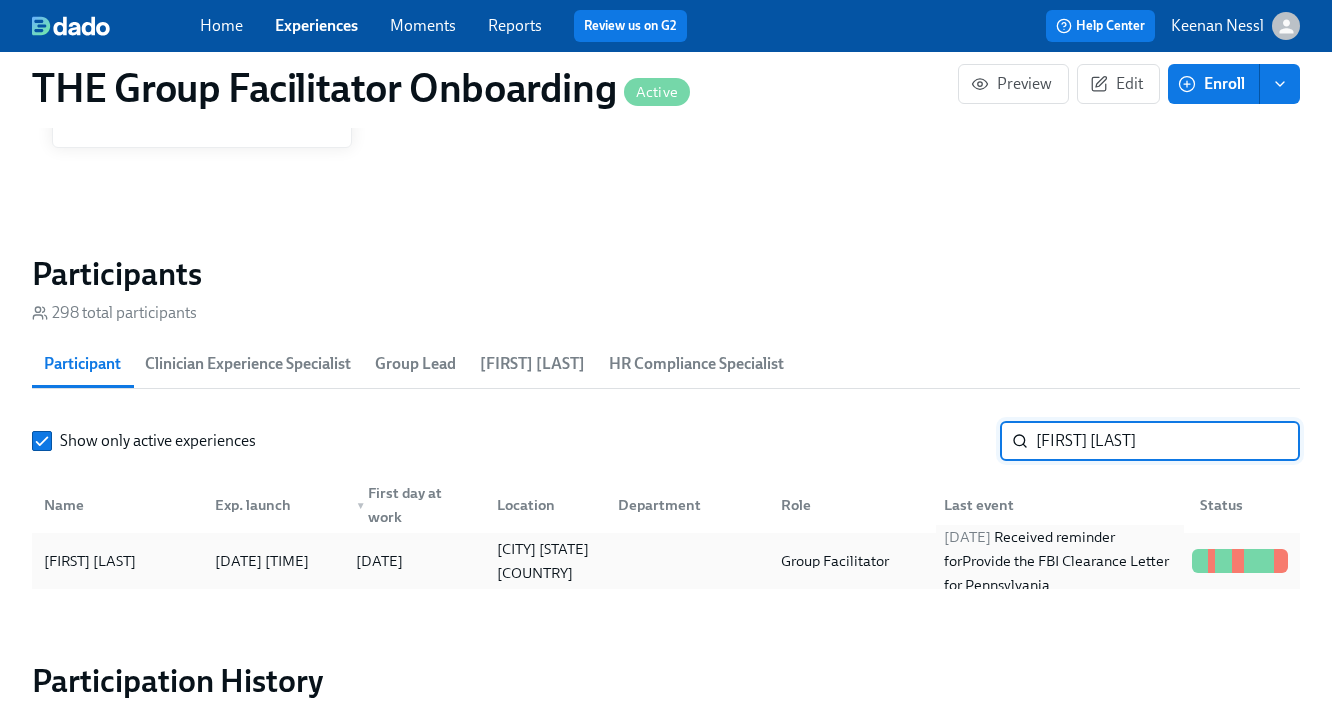 type on "[FIRST] [LAST]" 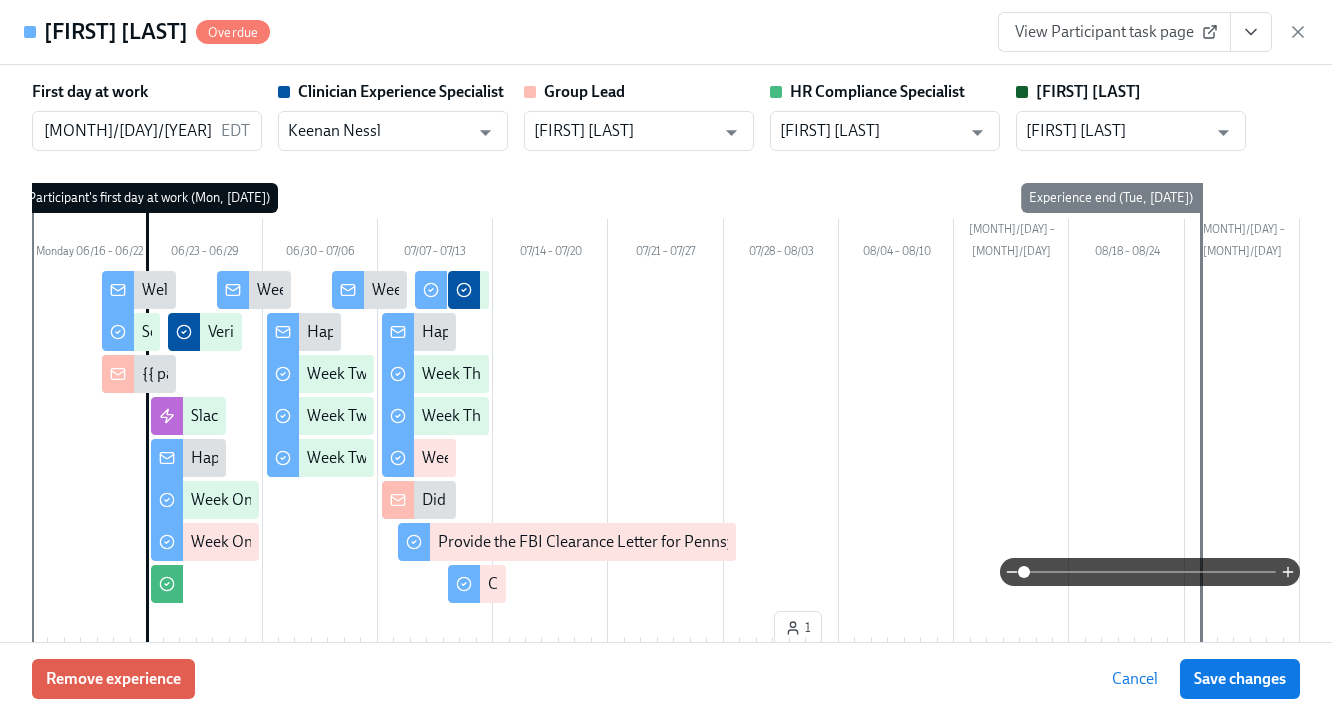 click on "View Participant task page" at bounding box center (1114, 32) 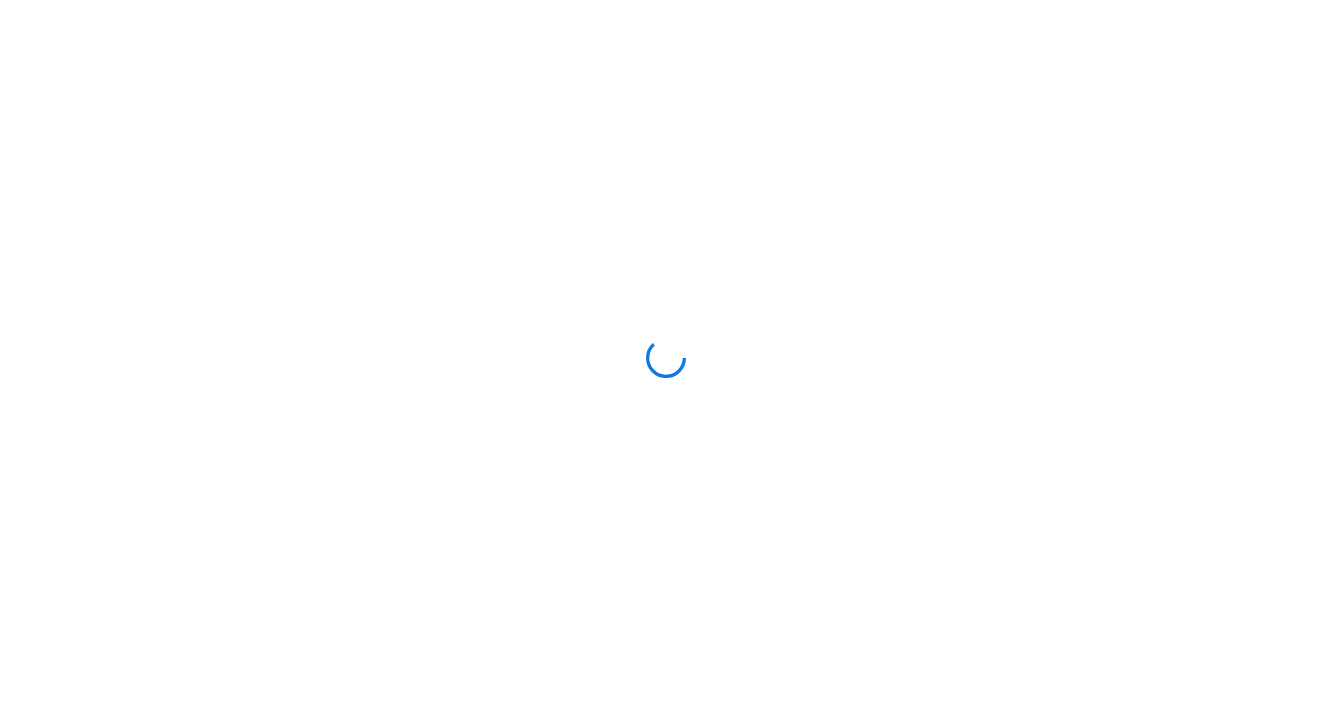 scroll, scrollTop: 0, scrollLeft: 0, axis: both 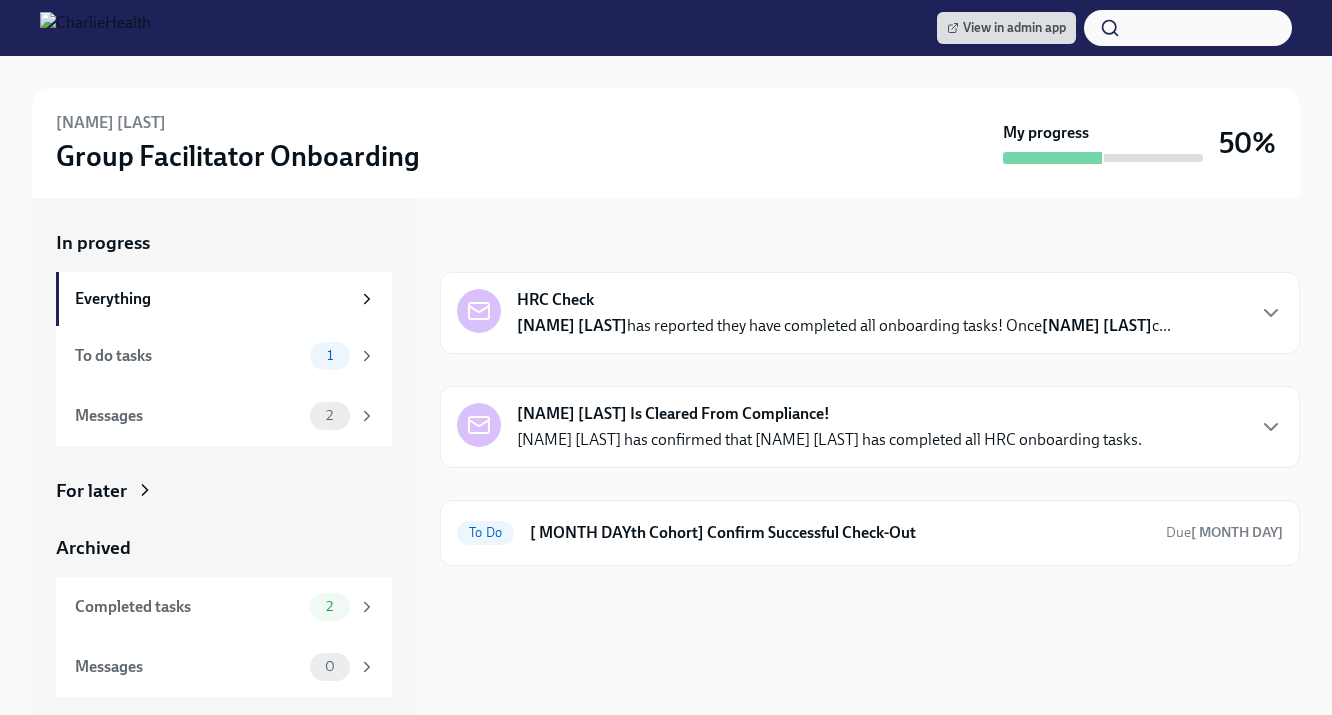 click on "Hadley Roberts-Donnelly  has reported they have completed all onboarding tasks! Once  Kristy Johnson  c..." at bounding box center [844, 326] 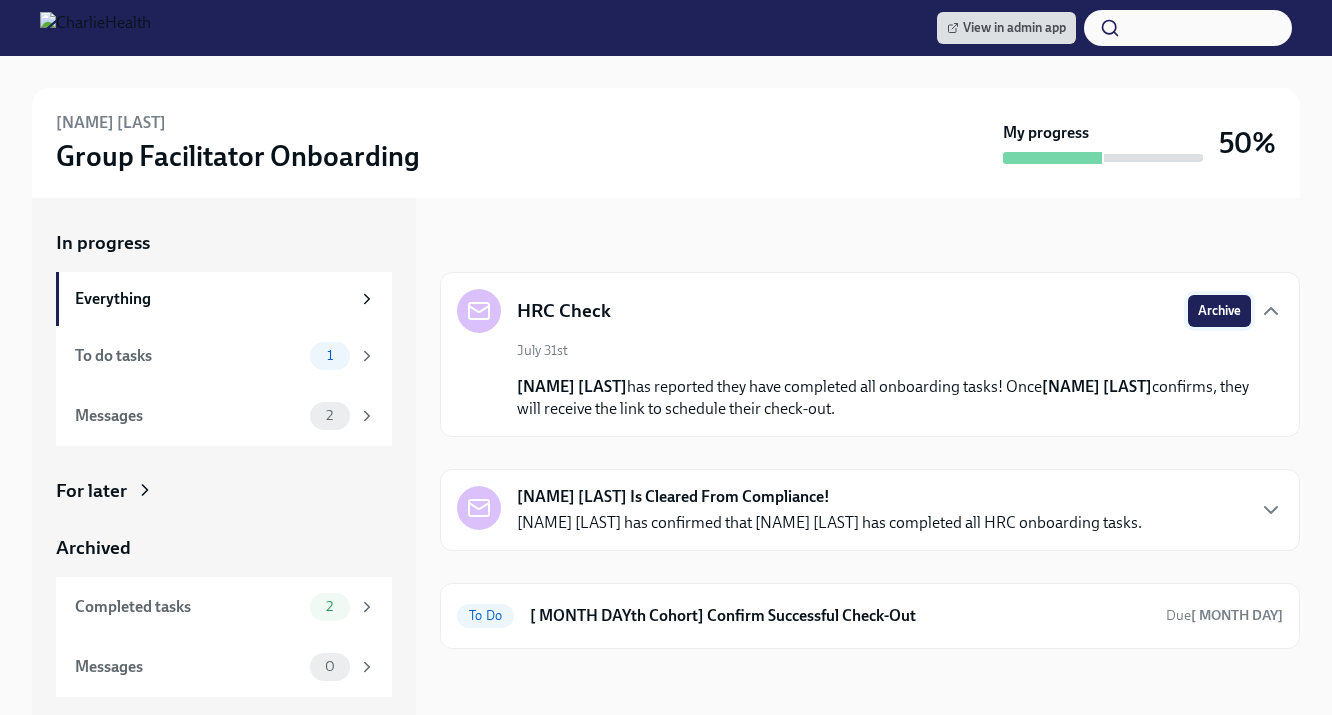 click on "Archive" at bounding box center (1219, 311) 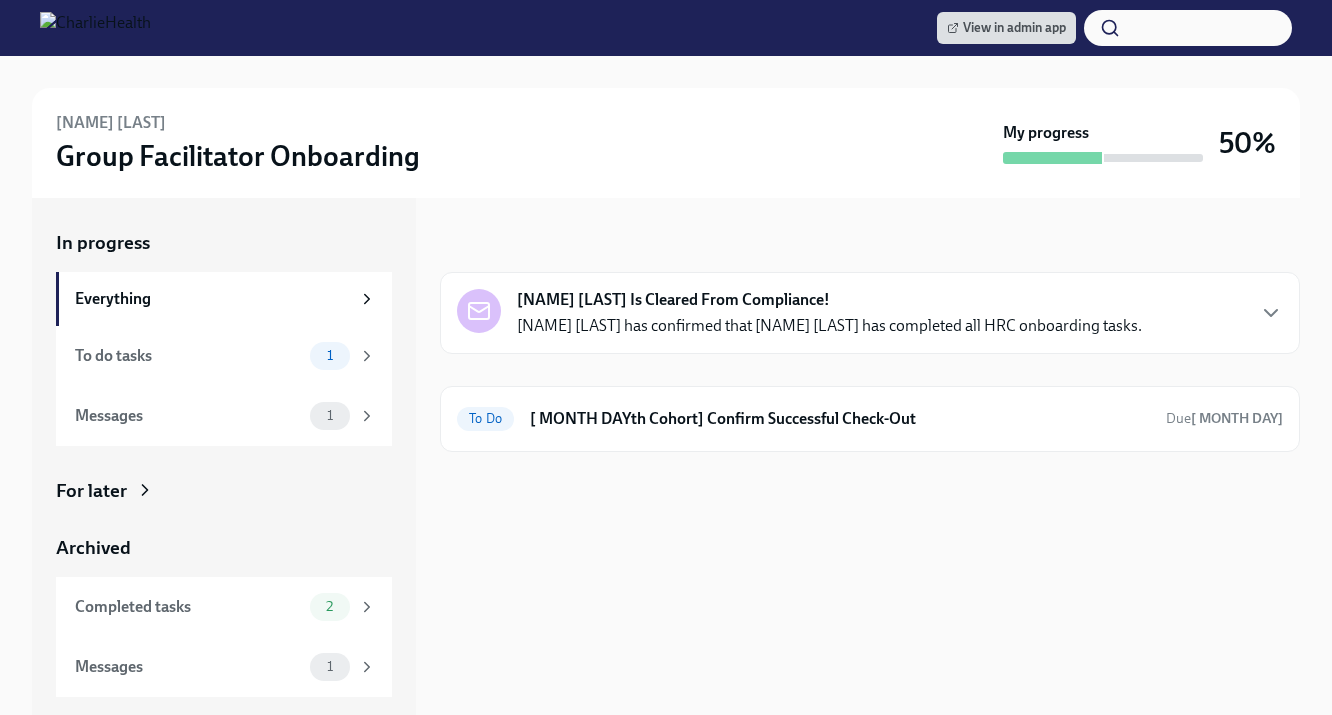 click on "Kristy Johnson has confirmed that Hadley Roberts-Donnelly has completed all HRC onboarding tasks." at bounding box center (829, 326) 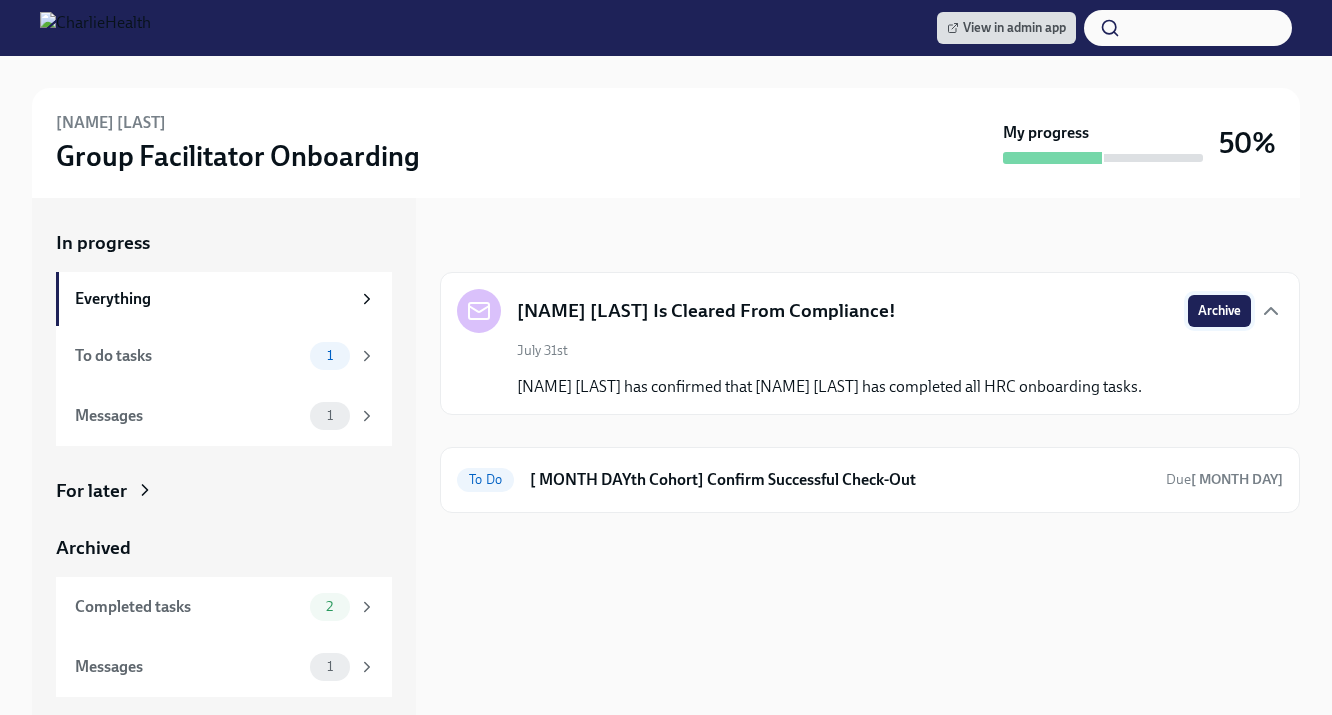 click on "Archive" at bounding box center [1219, 311] 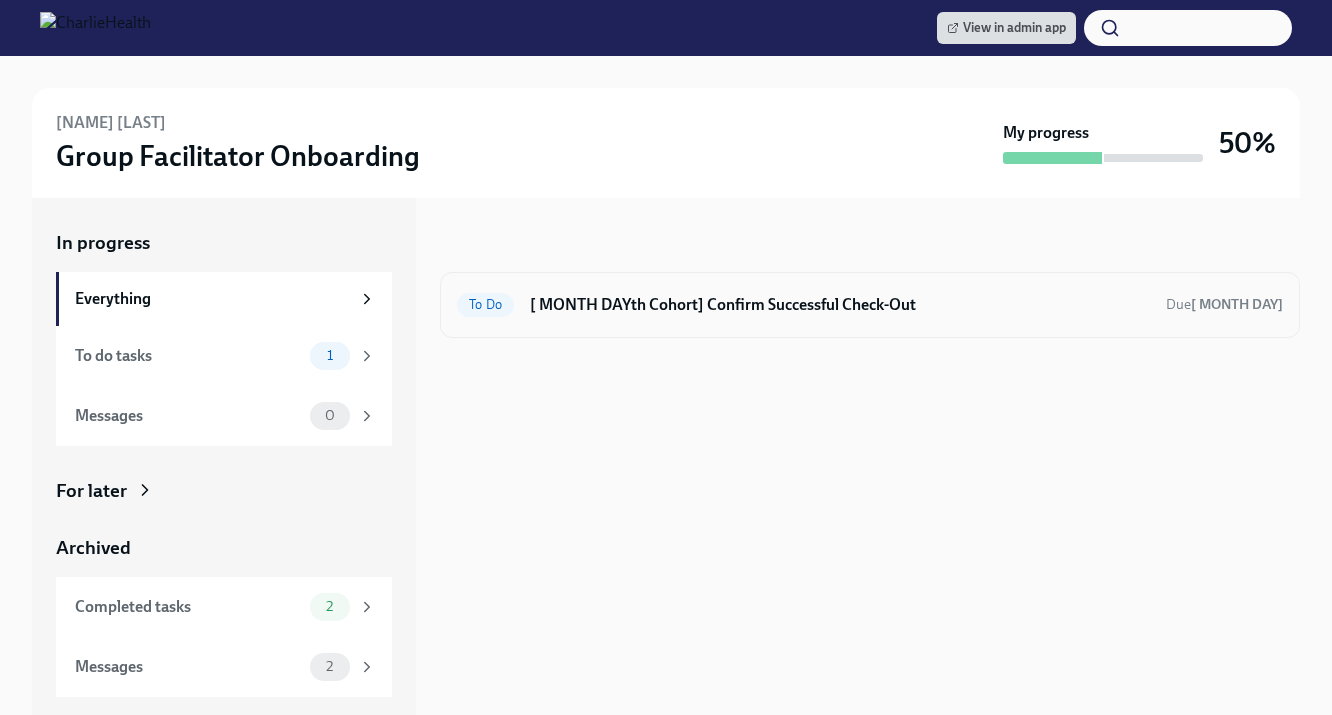 click on "To Do [ Jul 7th Cohort] Confirm Successful Check-Out  Due  Aug 16th" at bounding box center [870, 305] 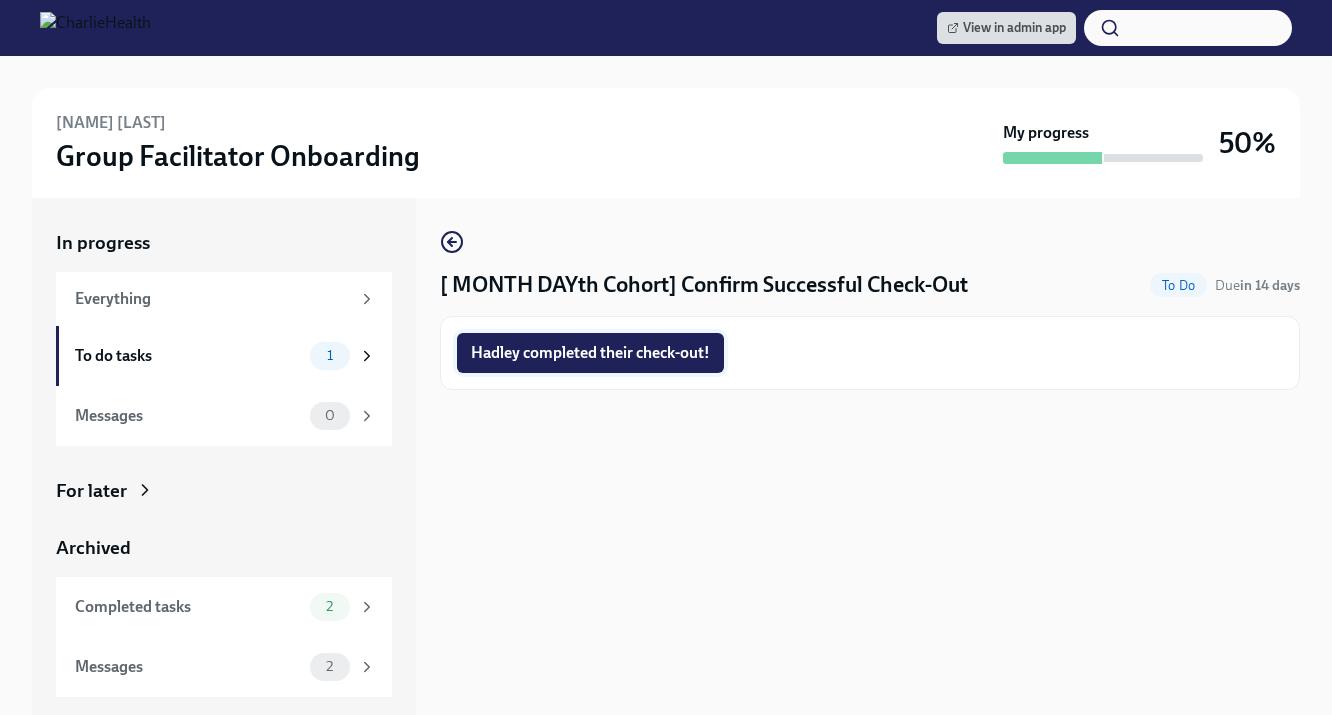 click on "Hadley completed their check-out!" at bounding box center (590, 353) 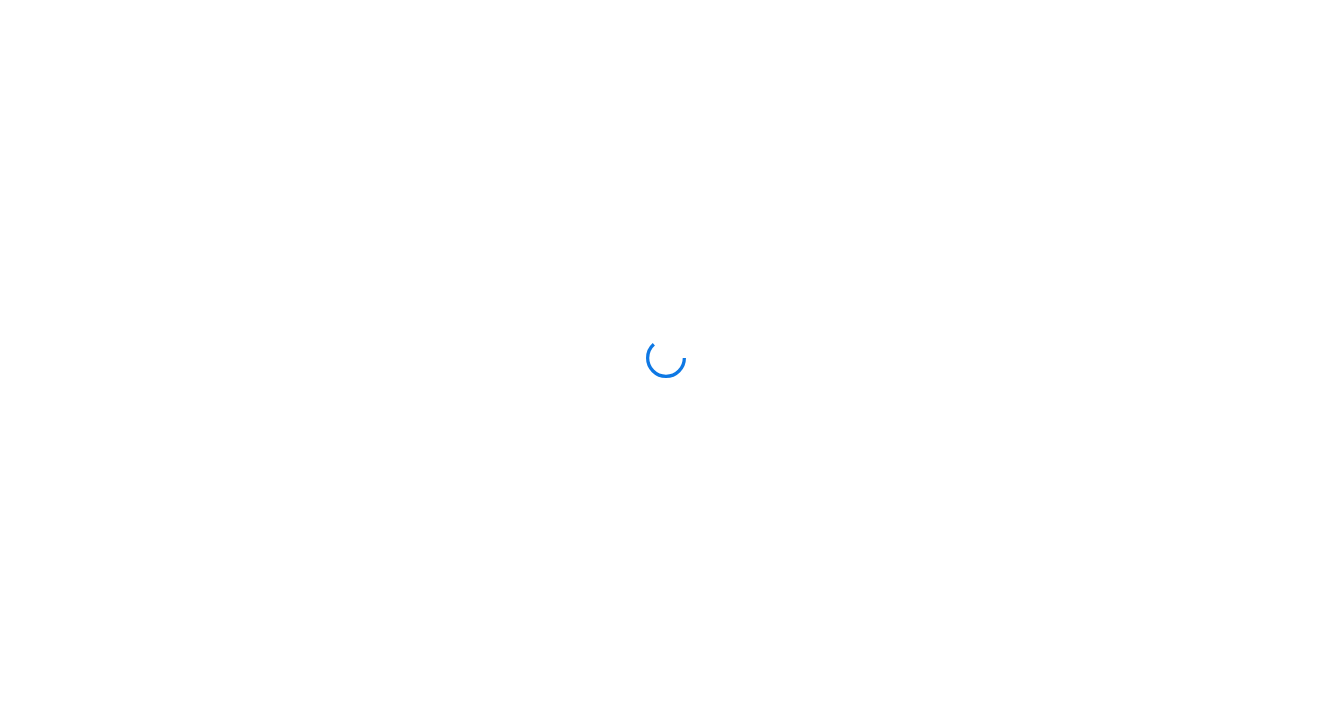 scroll, scrollTop: 0, scrollLeft: 0, axis: both 